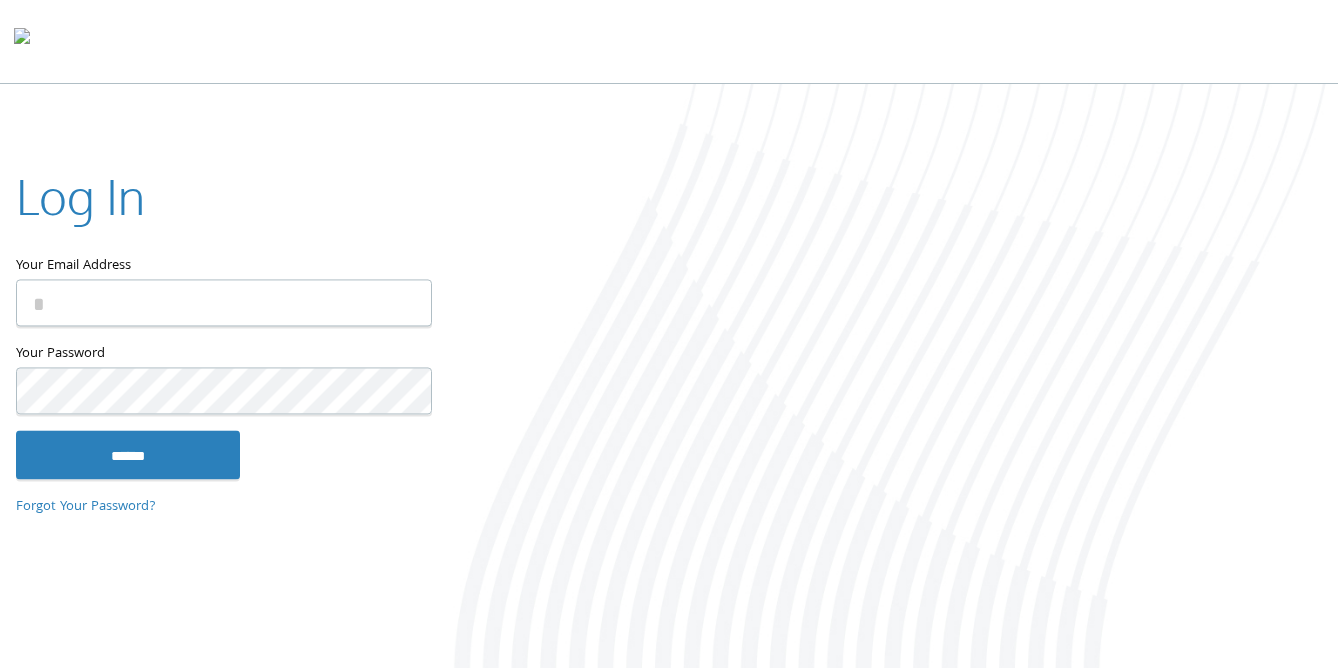 scroll, scrollTop: 0, scrollLeft: 0, axis: both 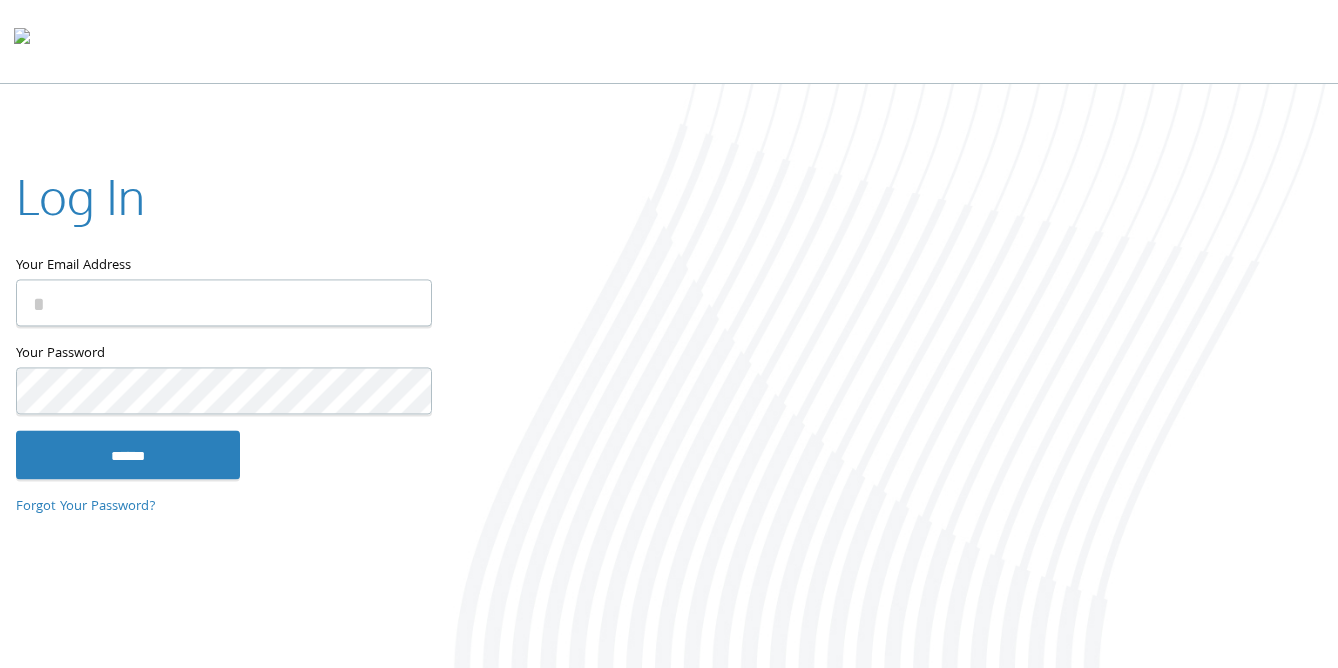 type on "**********" 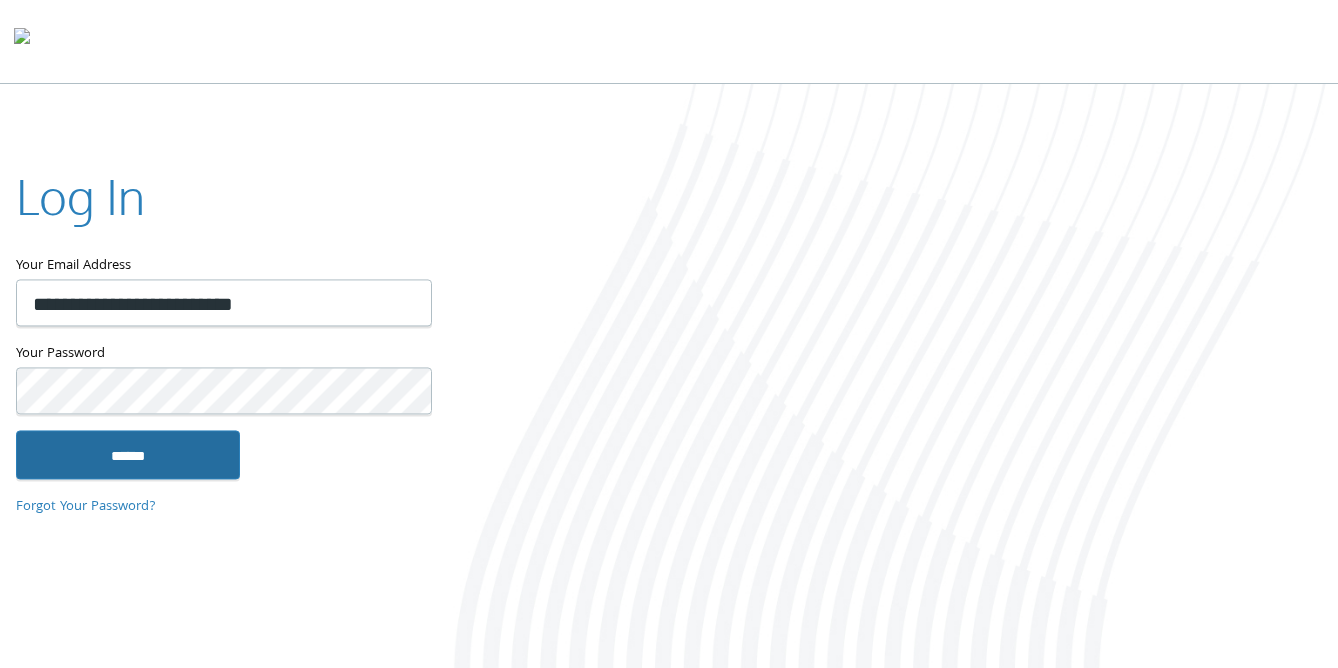 click on "******" at bounding box center [128, 455] 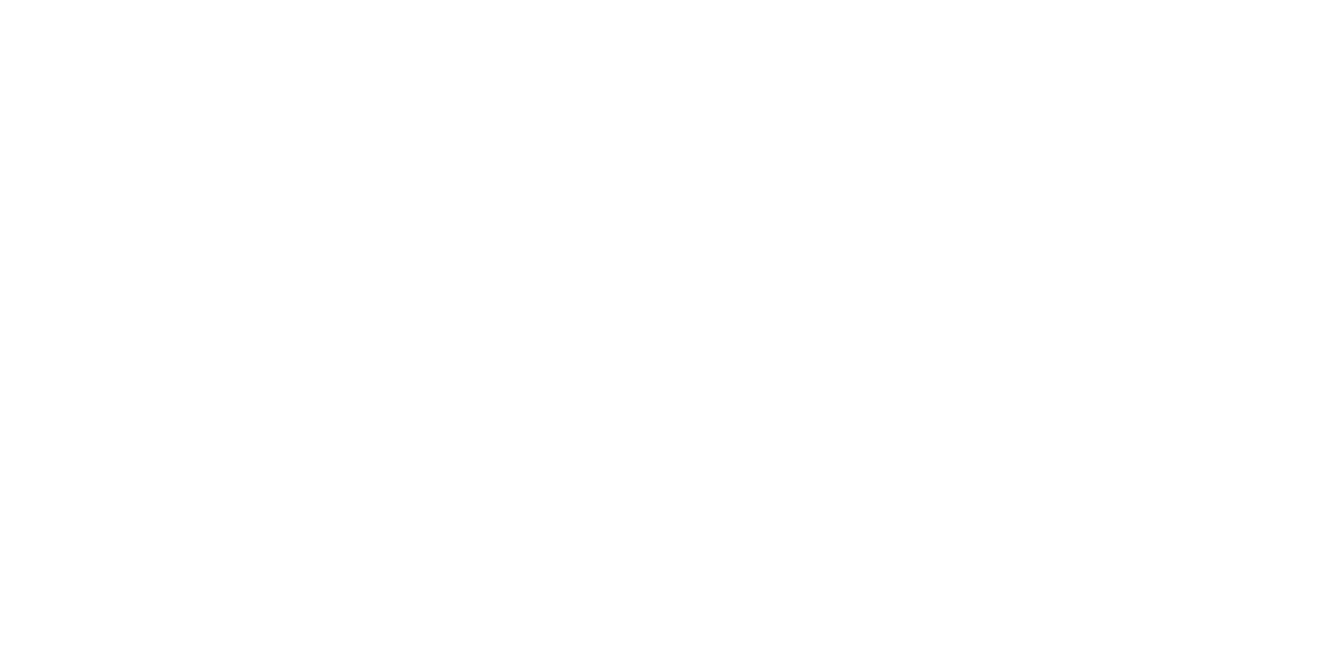 scroll, scrollTop: 0, scrollLeft: 0, axis: both 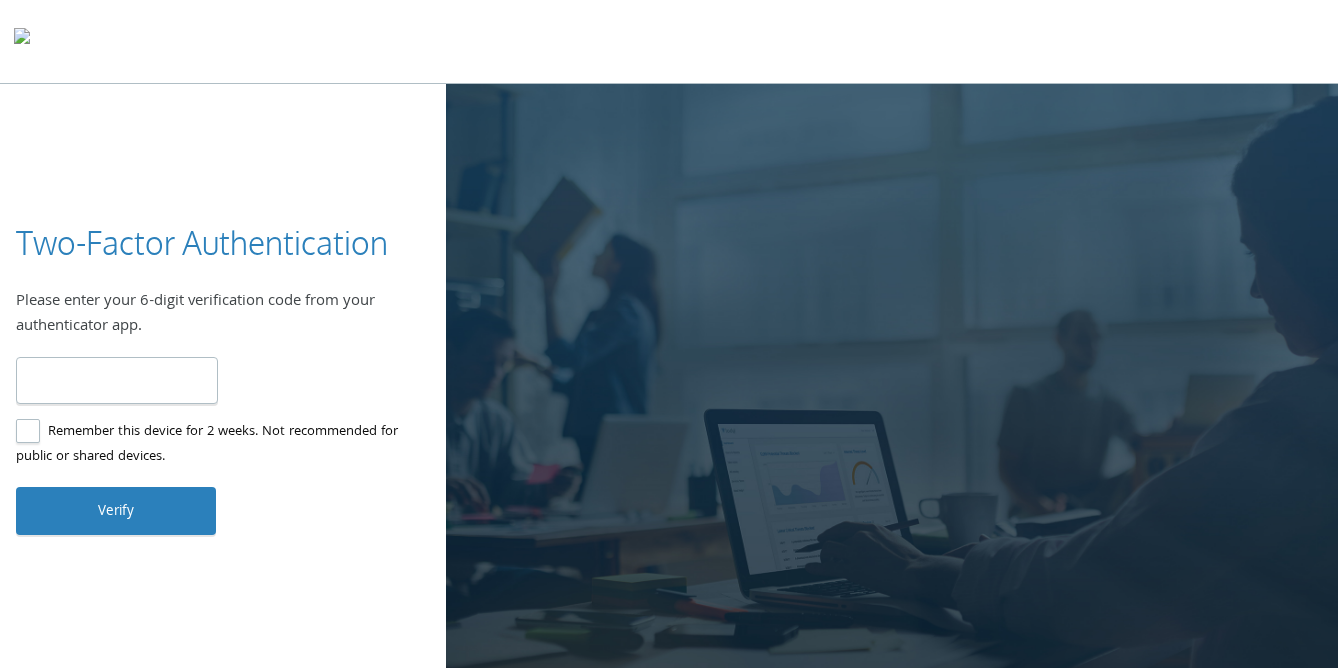 click on "Remember this device for 2 weeks. Not recommended for public or shared devices." at bounding box center (215, 445) 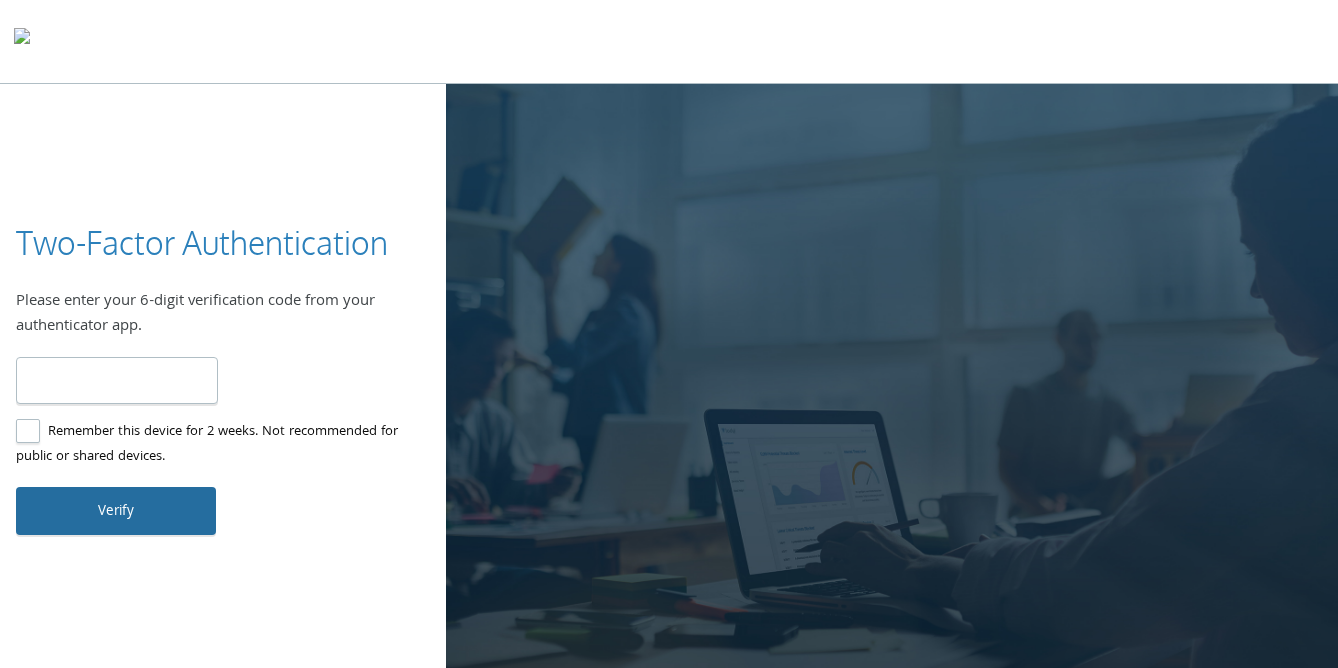 click on "Verify" at bounding box center (116, 511) 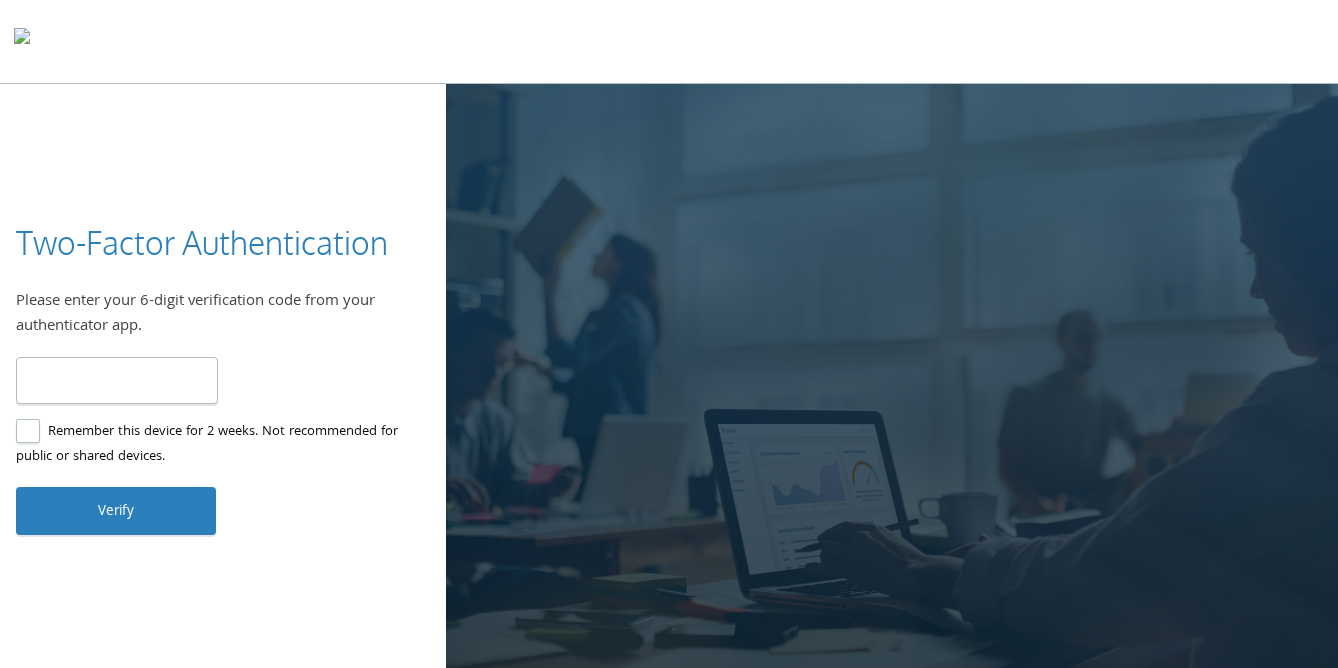 click on "*****" at bounding box center [117, 380] 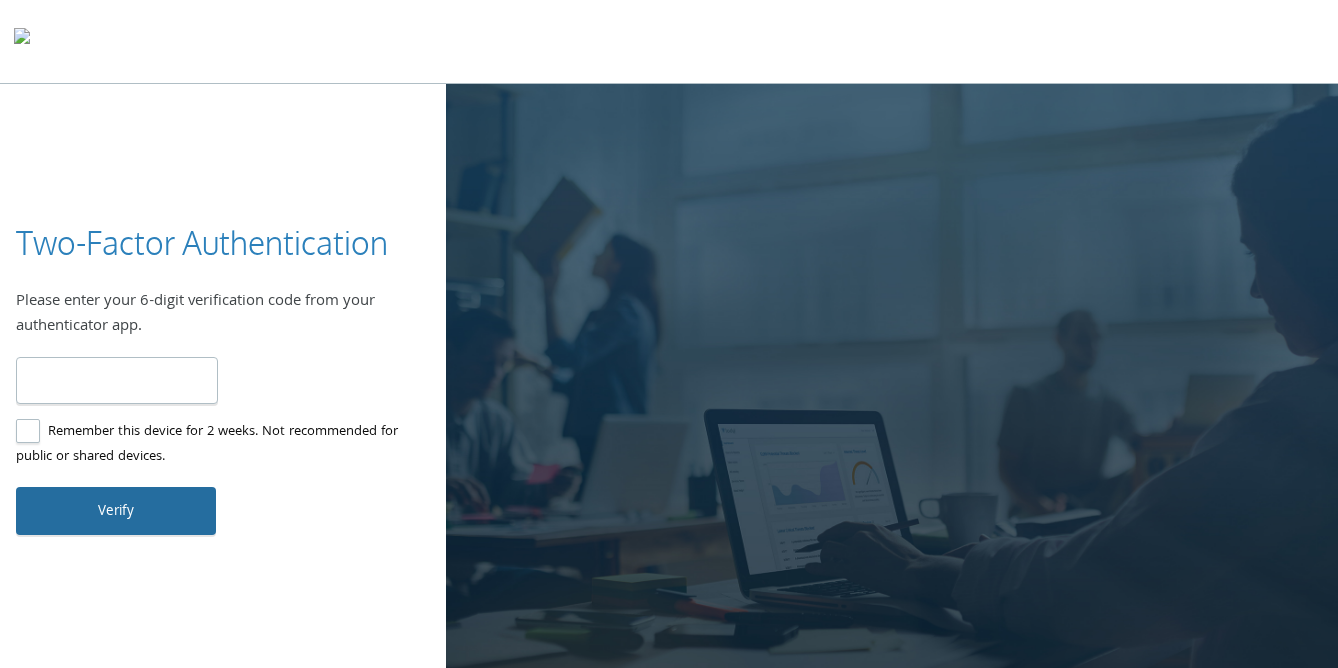 type on "******" 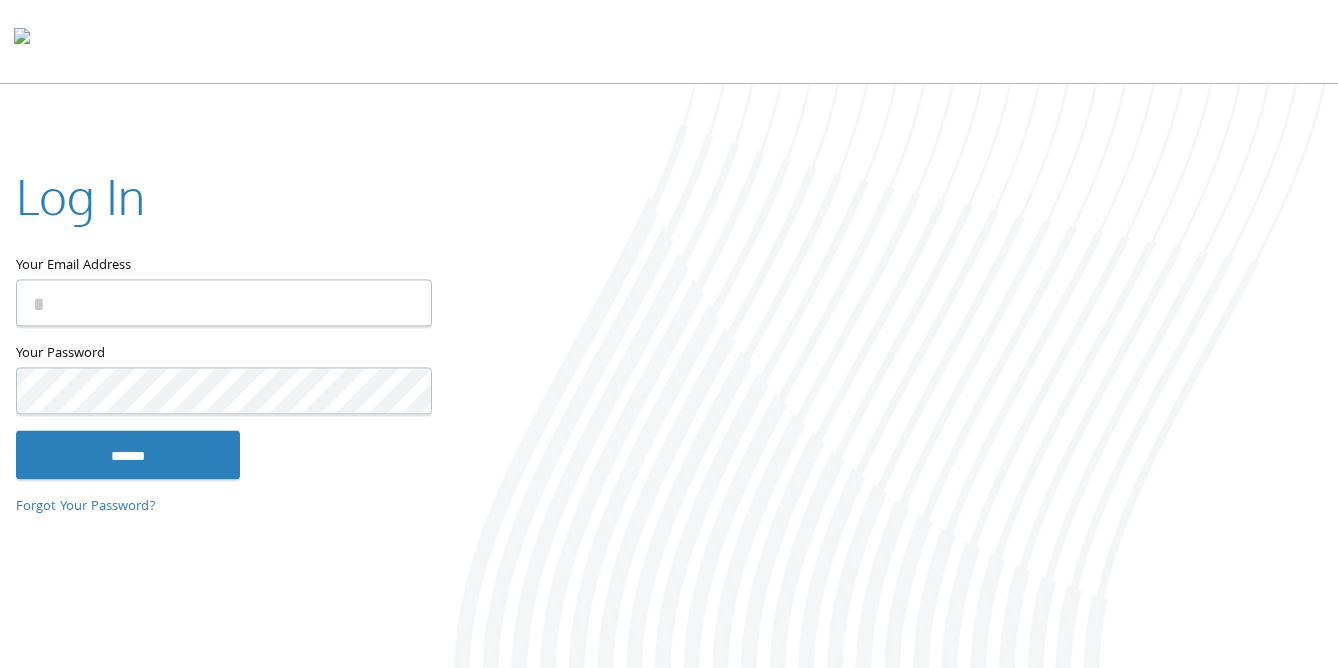 scroll, scrollTop: 0, scrollLeft: 0, axis: both 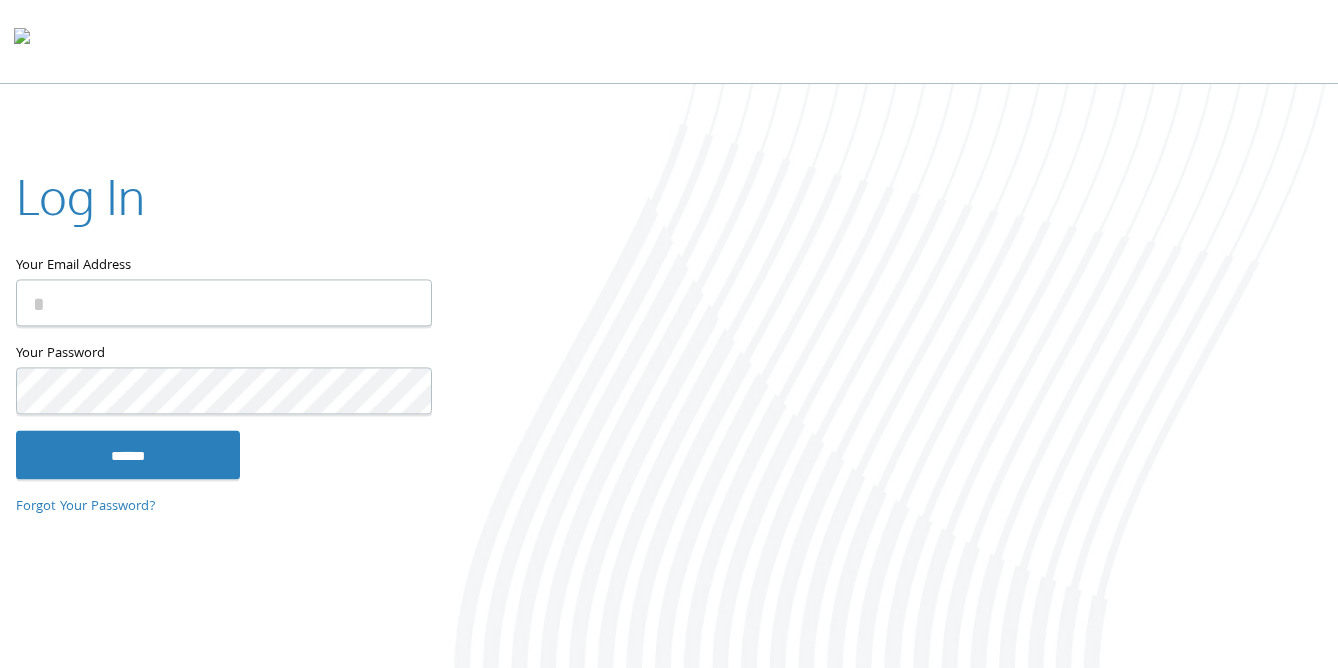 type on "**********" 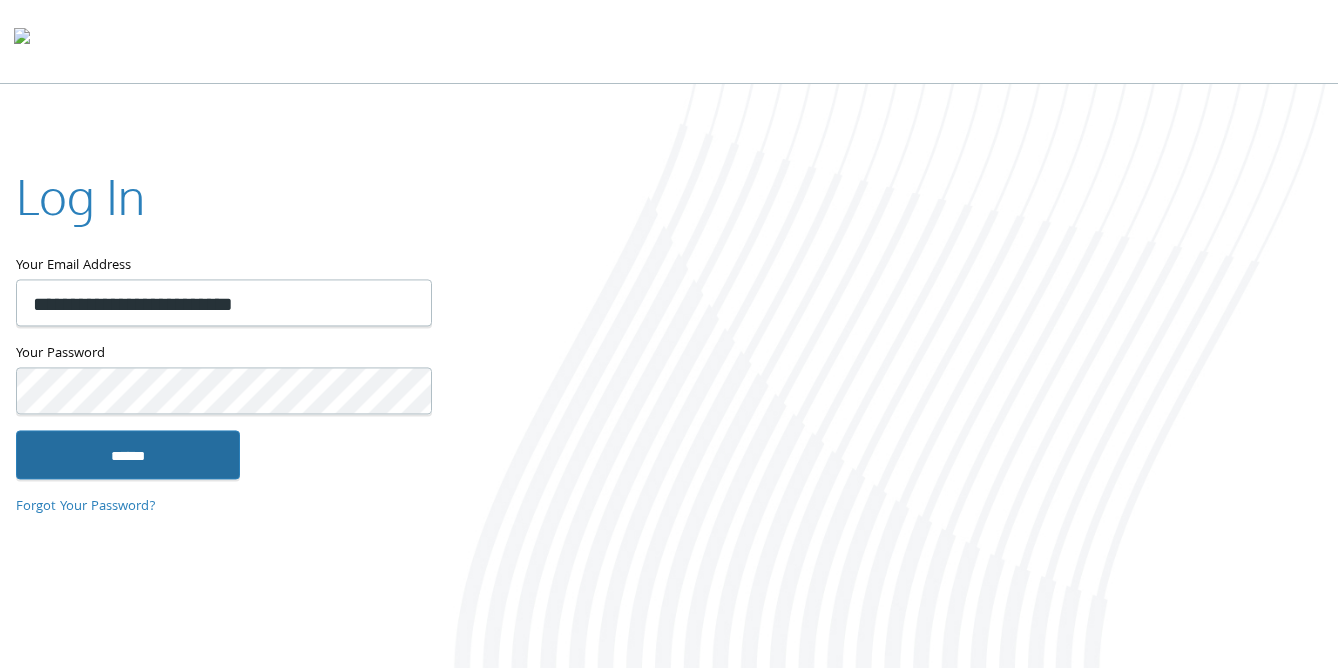 click on "******" at bounding box center (128, 455) 